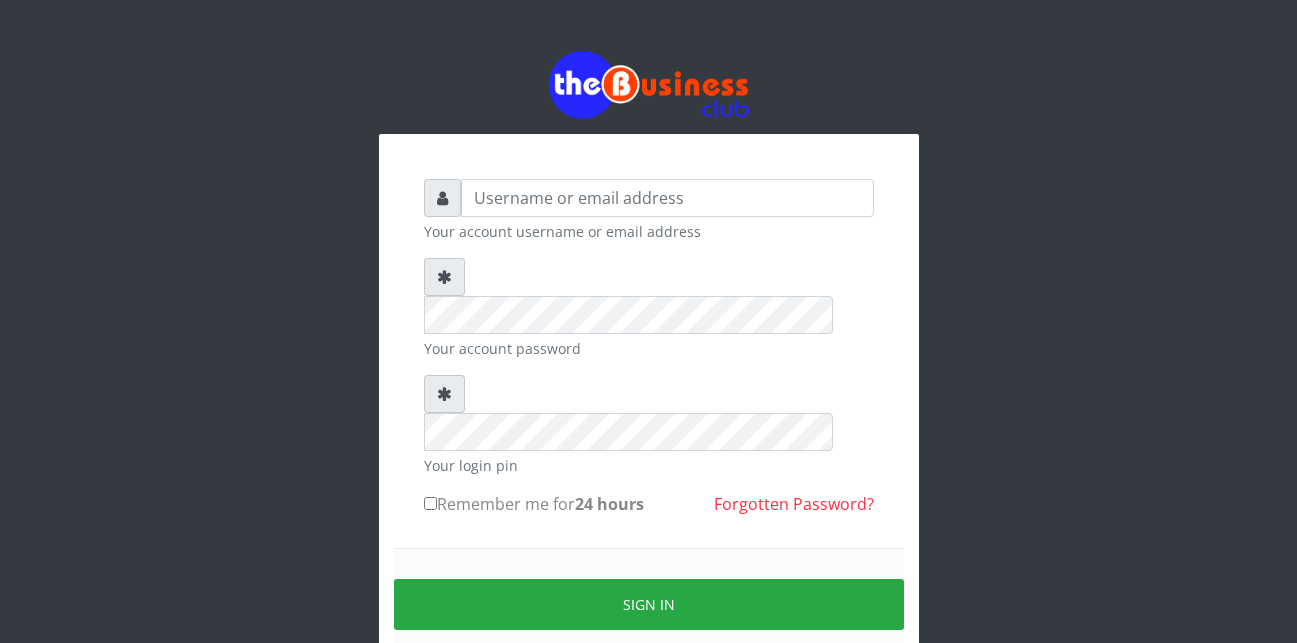 scroll, scrollTop: 0, scrollLeft: 0, axis: both 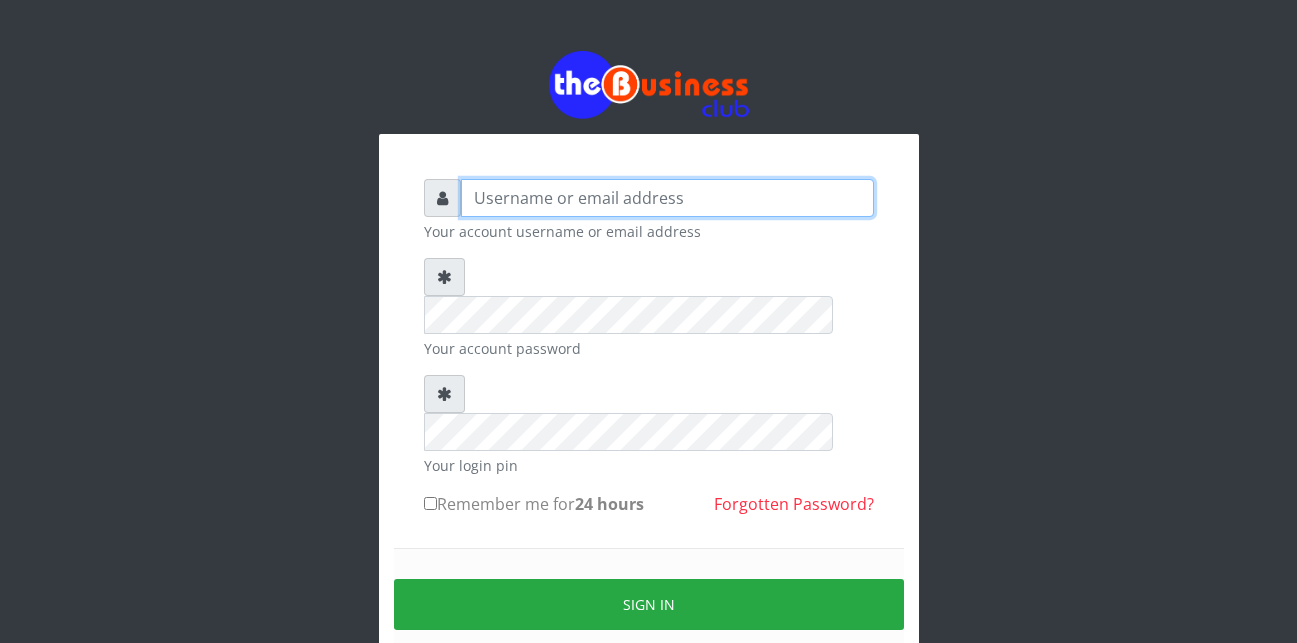 click at bounding box center (667, 198) 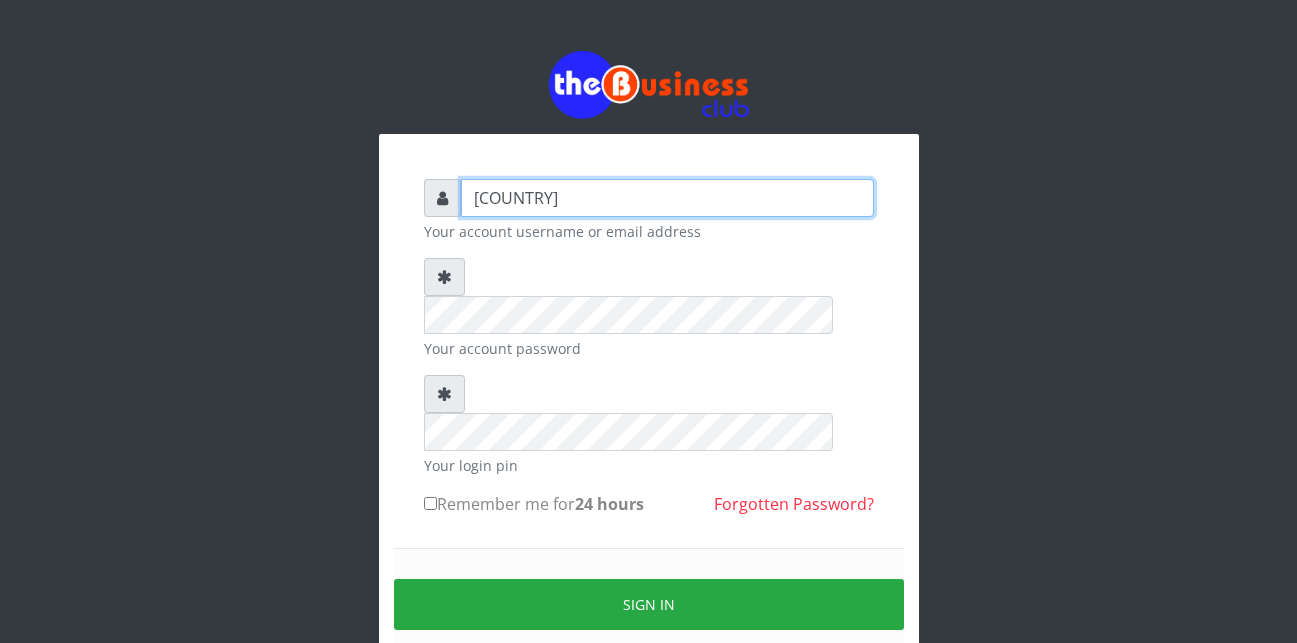 type on "[COUNTRY]" 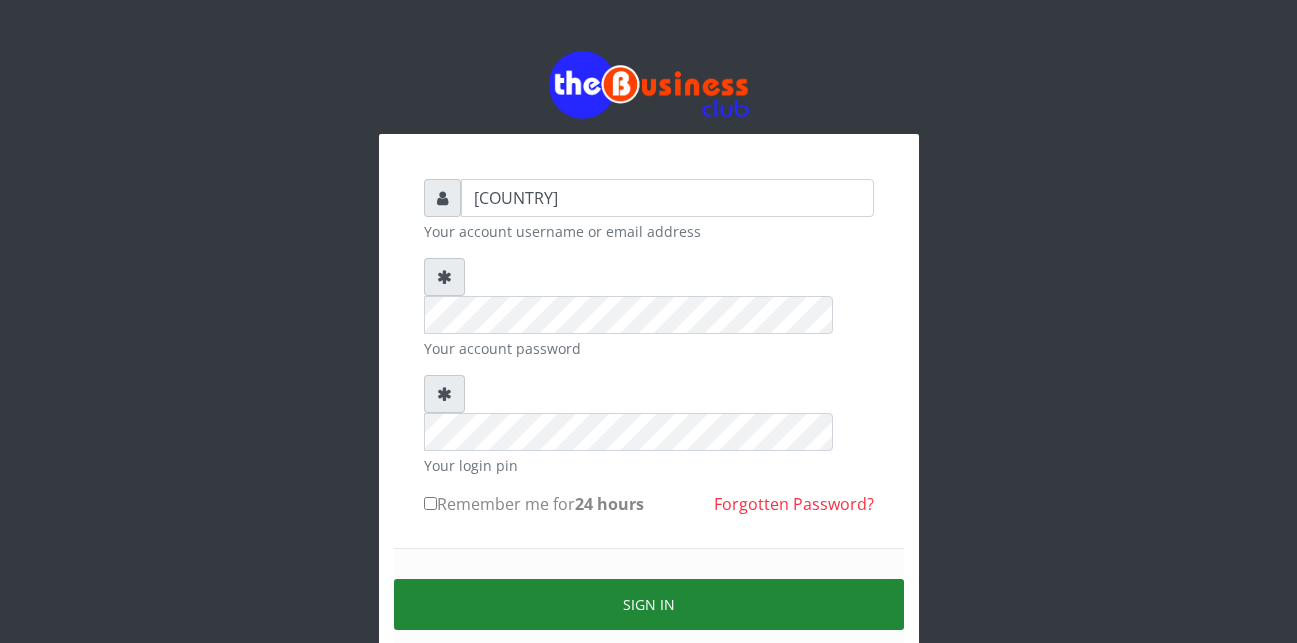 click on "Sign in" at bounding box center [649, 604] 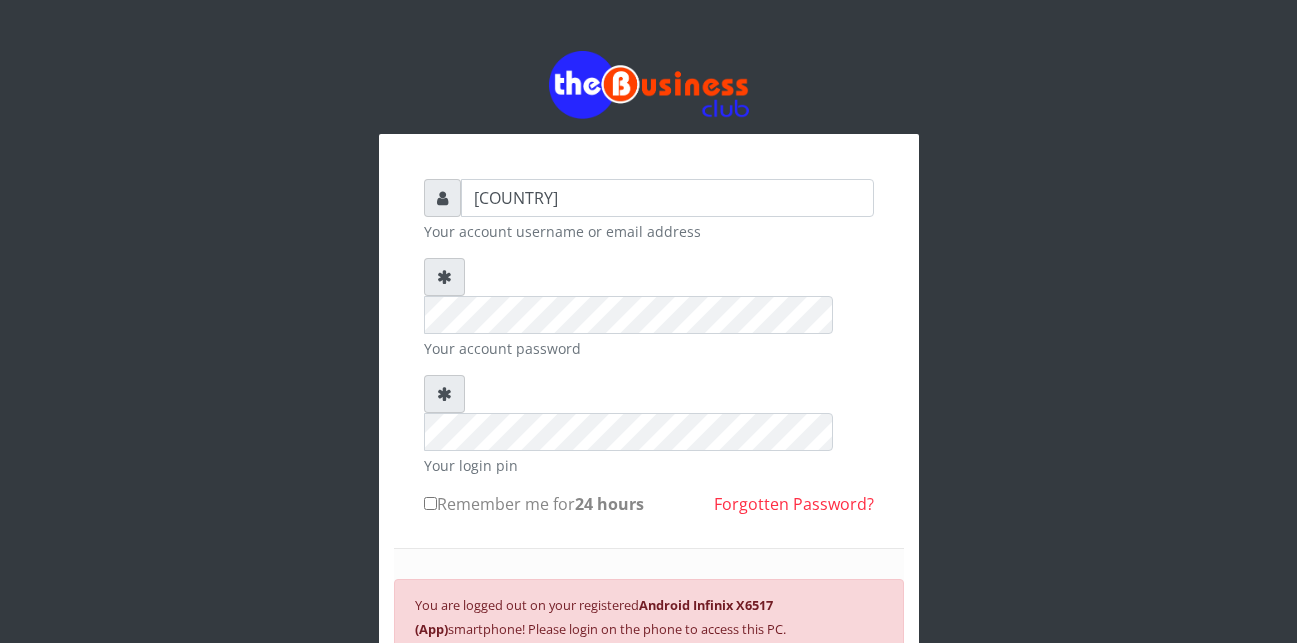 click on "SIGN IN" at bounding box center [649, 694] 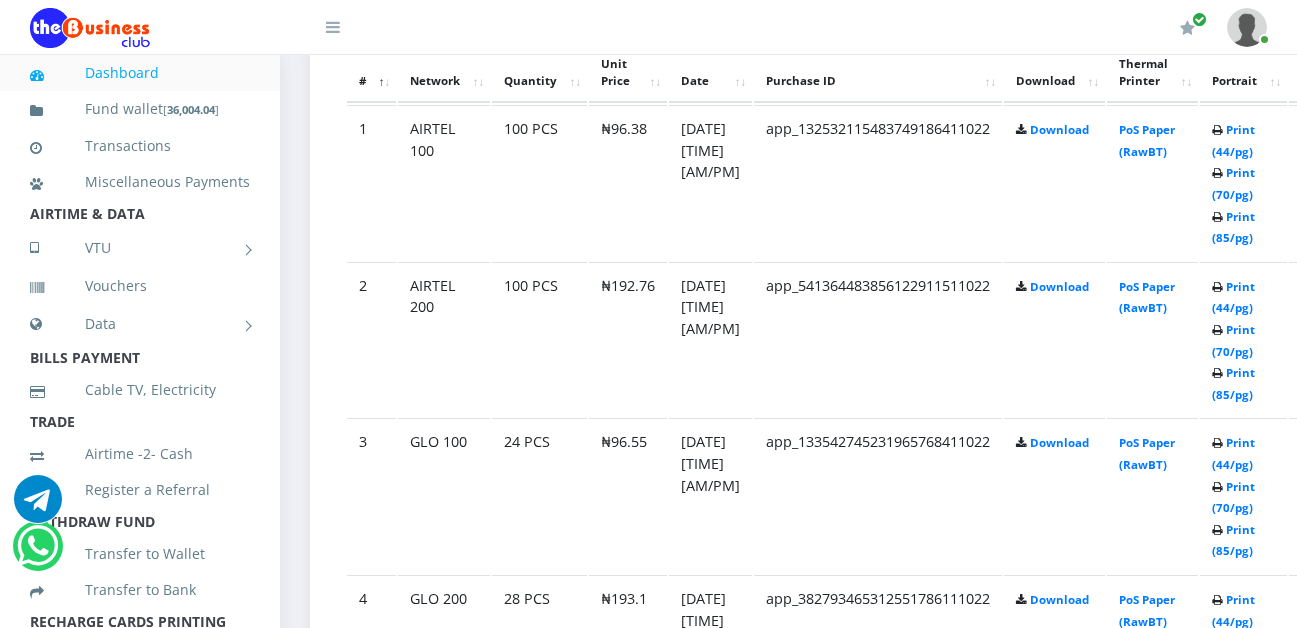 scroll, scrollTop: 1200, scrollLeft: 0, axis: vertical 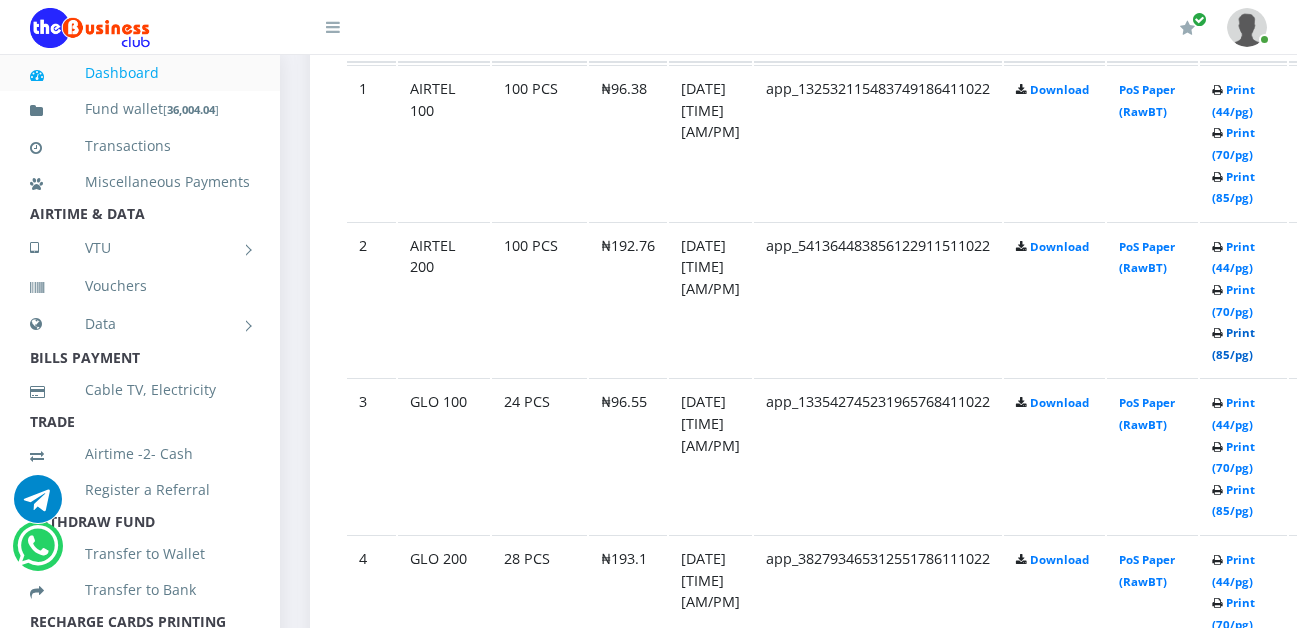 click on "Print (85/pg)" at bounding box center (1233, 343) 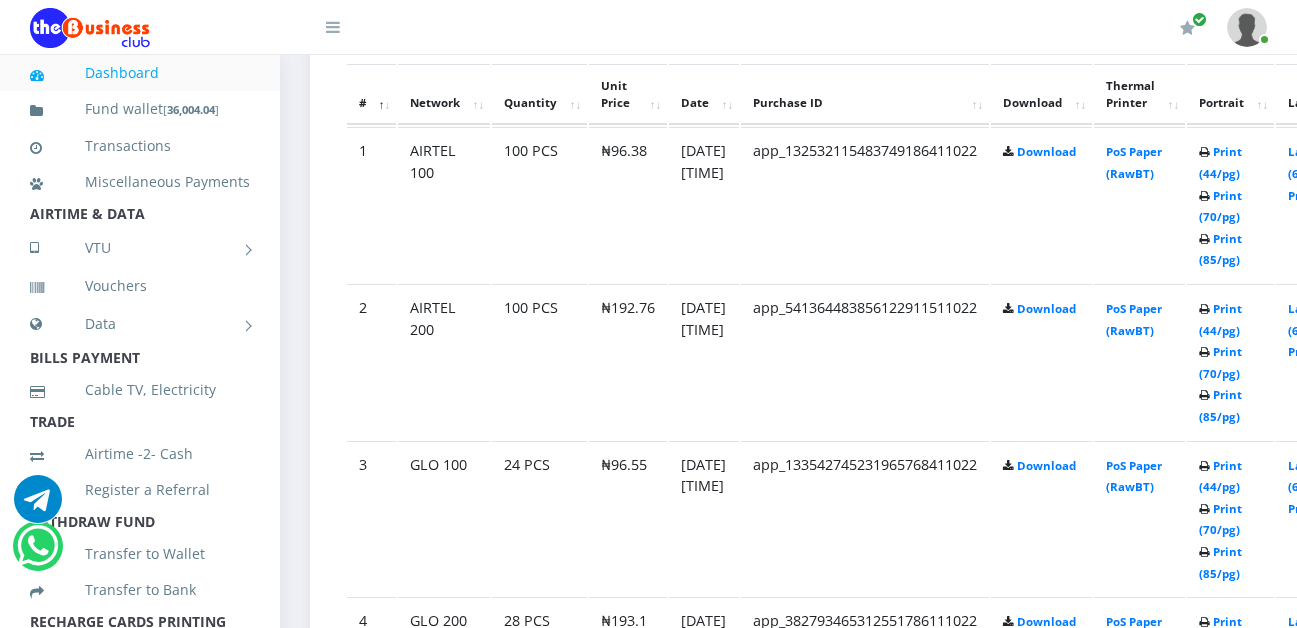 scroll, scrollTop: 1200, scrollLeft: 0, axis: vertical 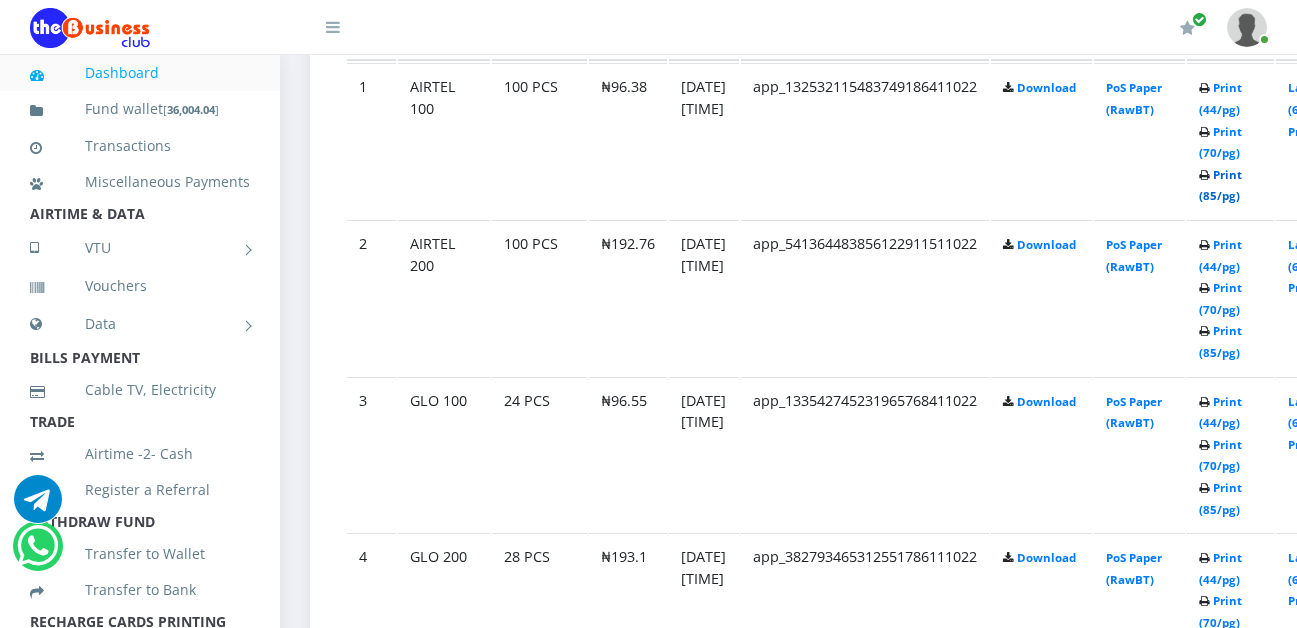 click on "Print (85/pg)" at bounding box center [1220, 185] 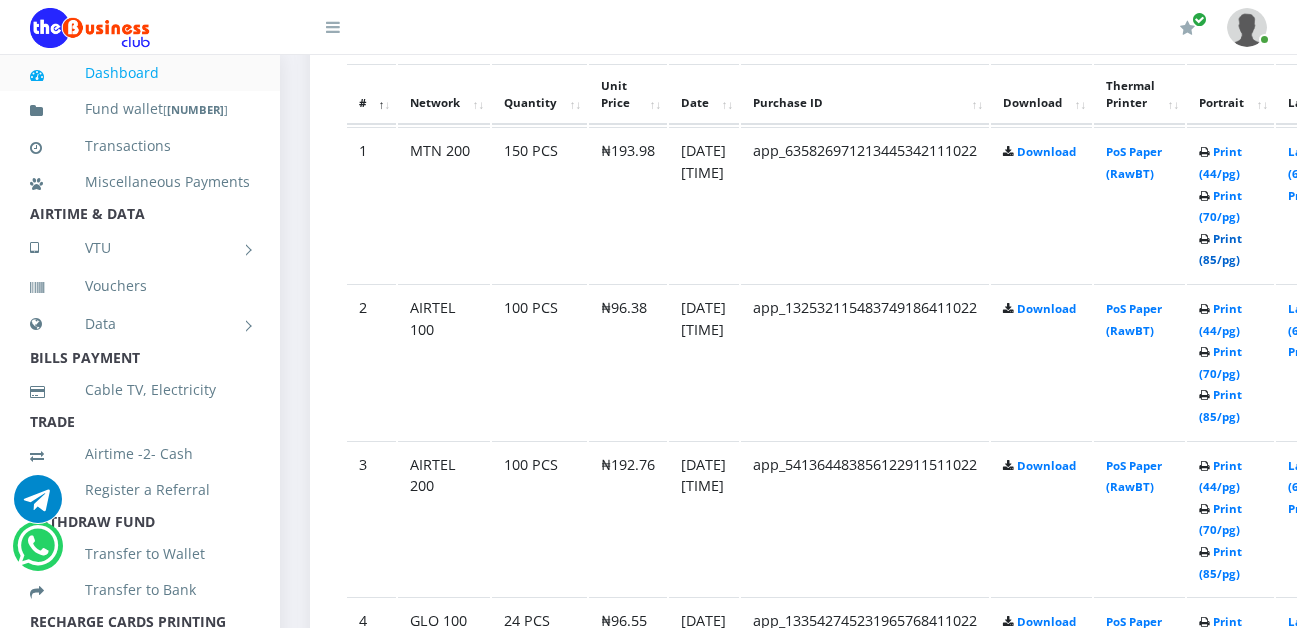 scroll, scrollTop: 0, scrollLeft: 0, axis: both 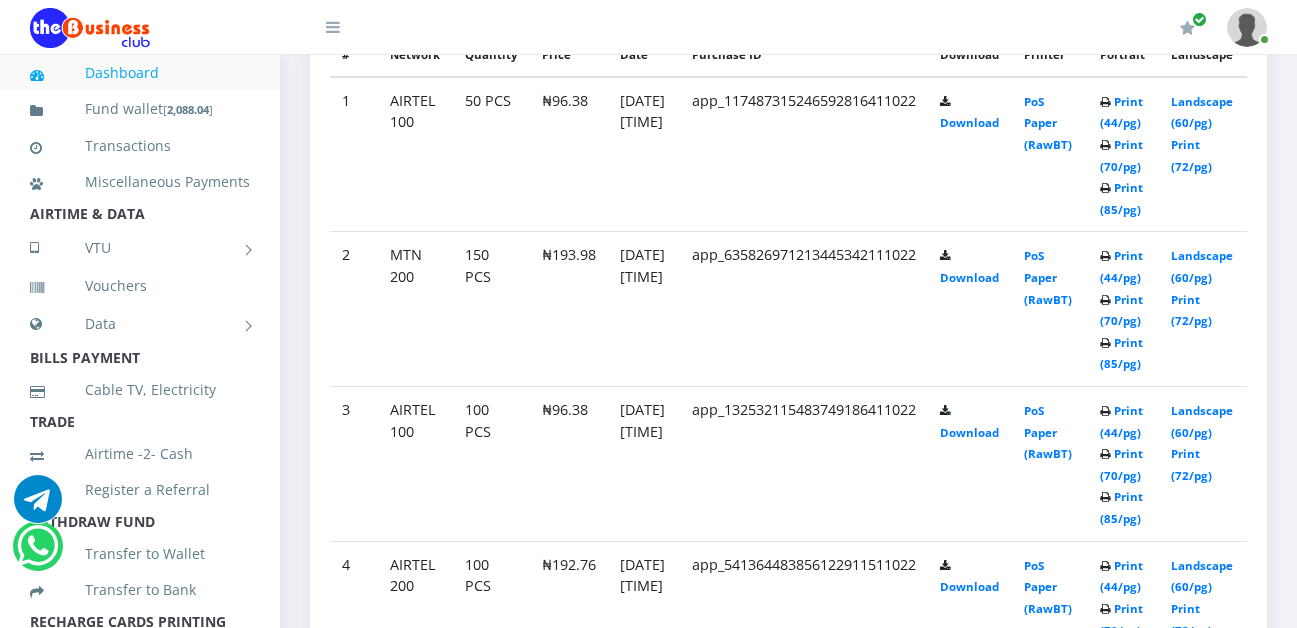 click on "PoS Paper (RawBT)" at bounding box center (1050, 154) 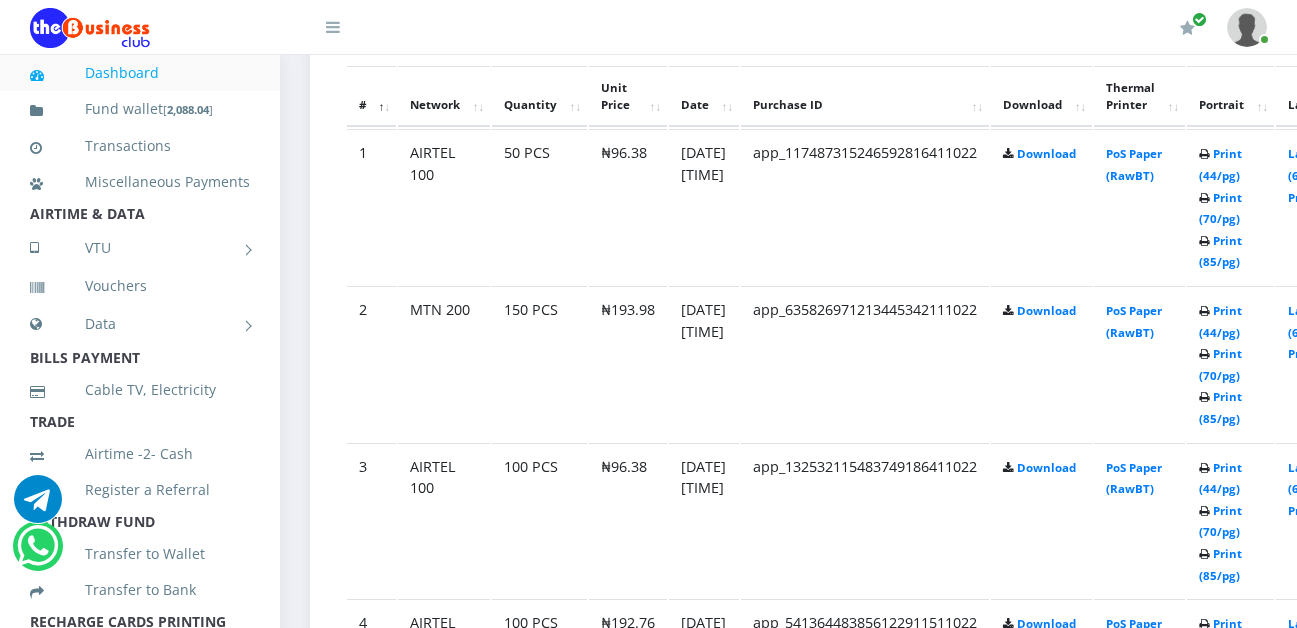scroll, scrollTop: 1200, scrollLeft: 0, axis: vertical 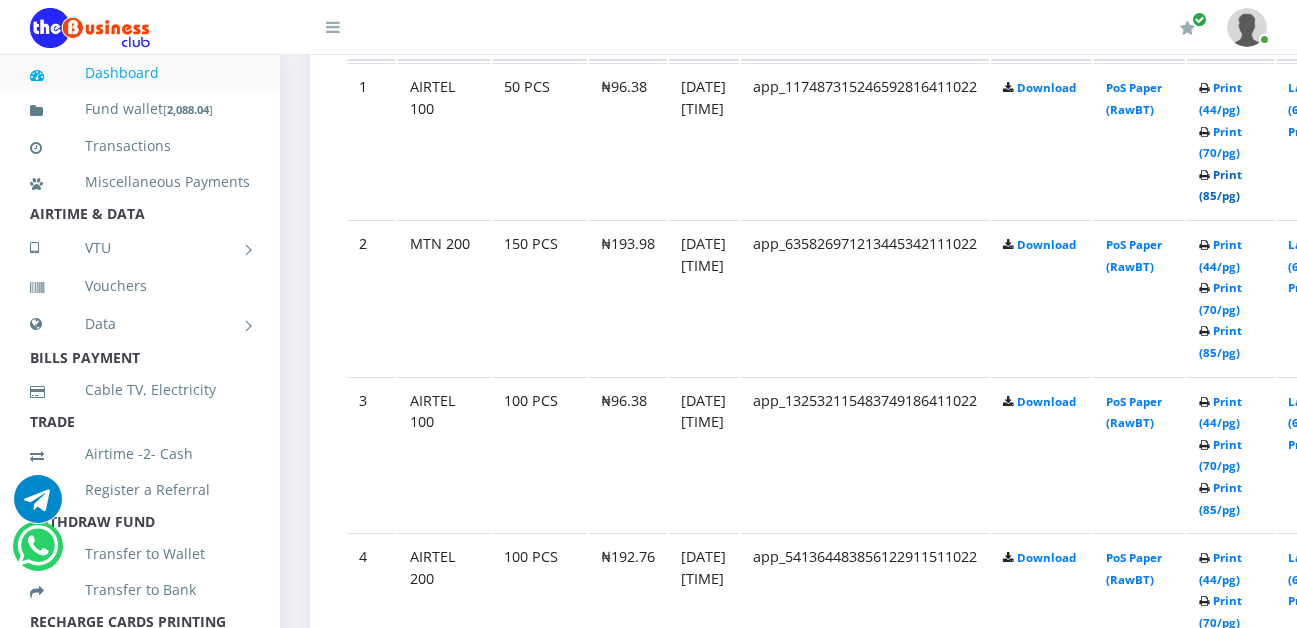 click on "Print (85/pg)" at bounding box center (1220, 185) 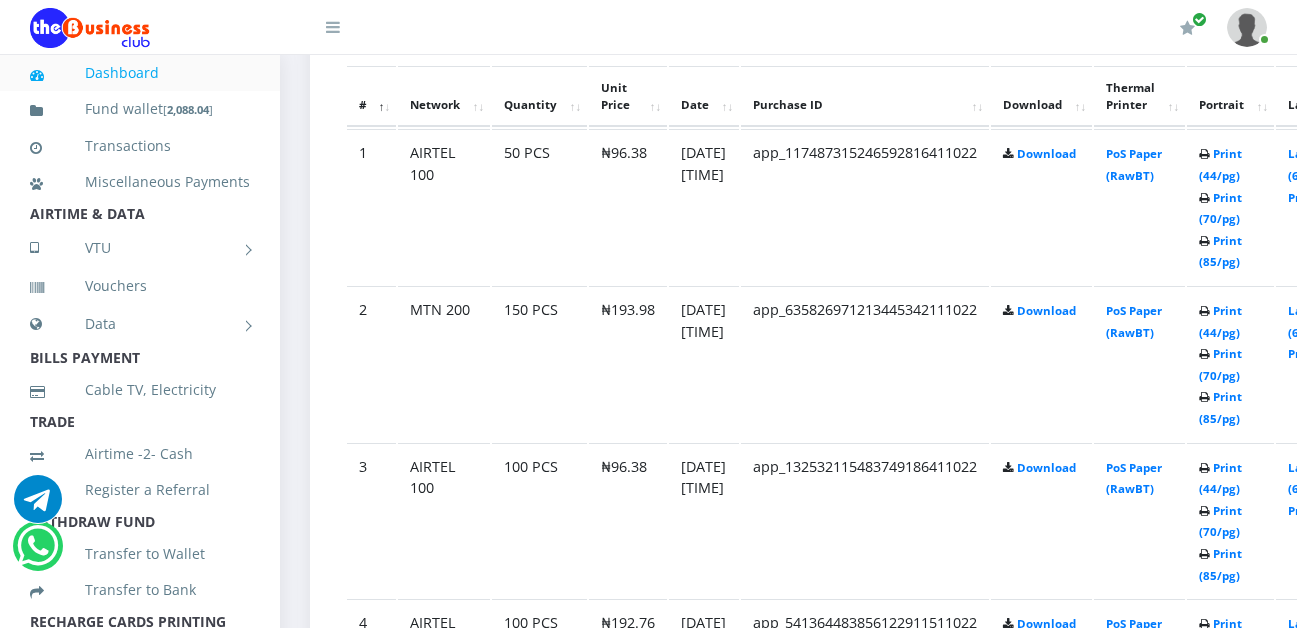 scroll, scrollTop: 1200, scrollLeft: 0, axis: vertical 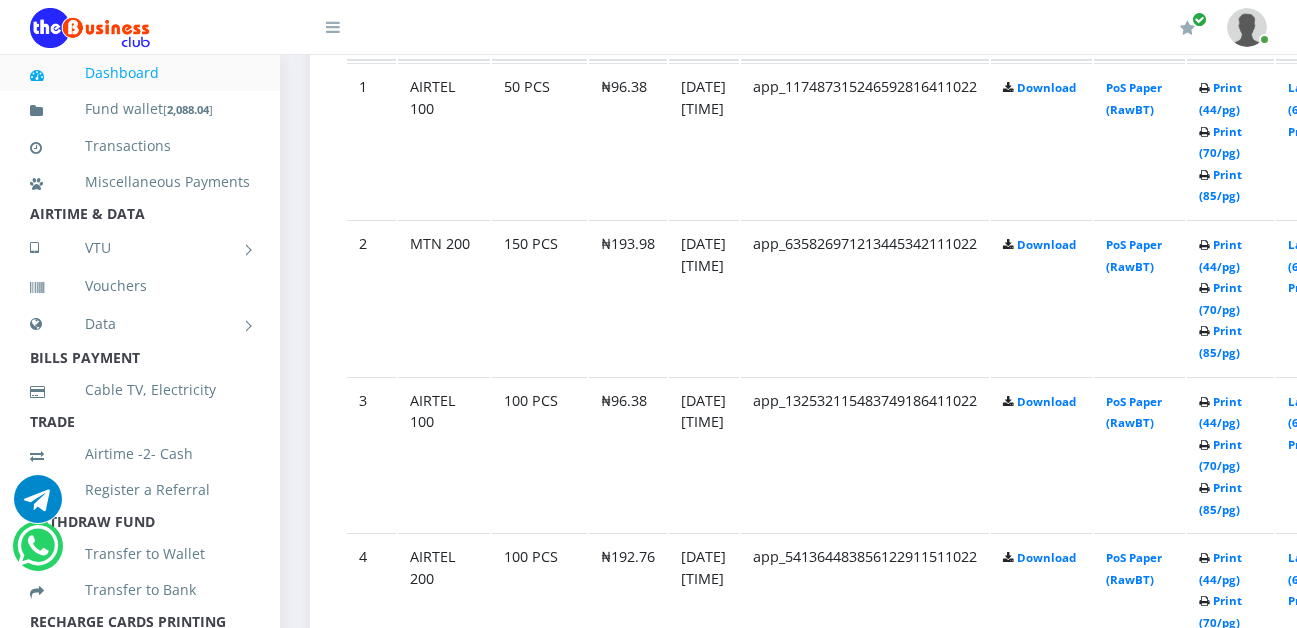 click at bounding box center [1247, 27] 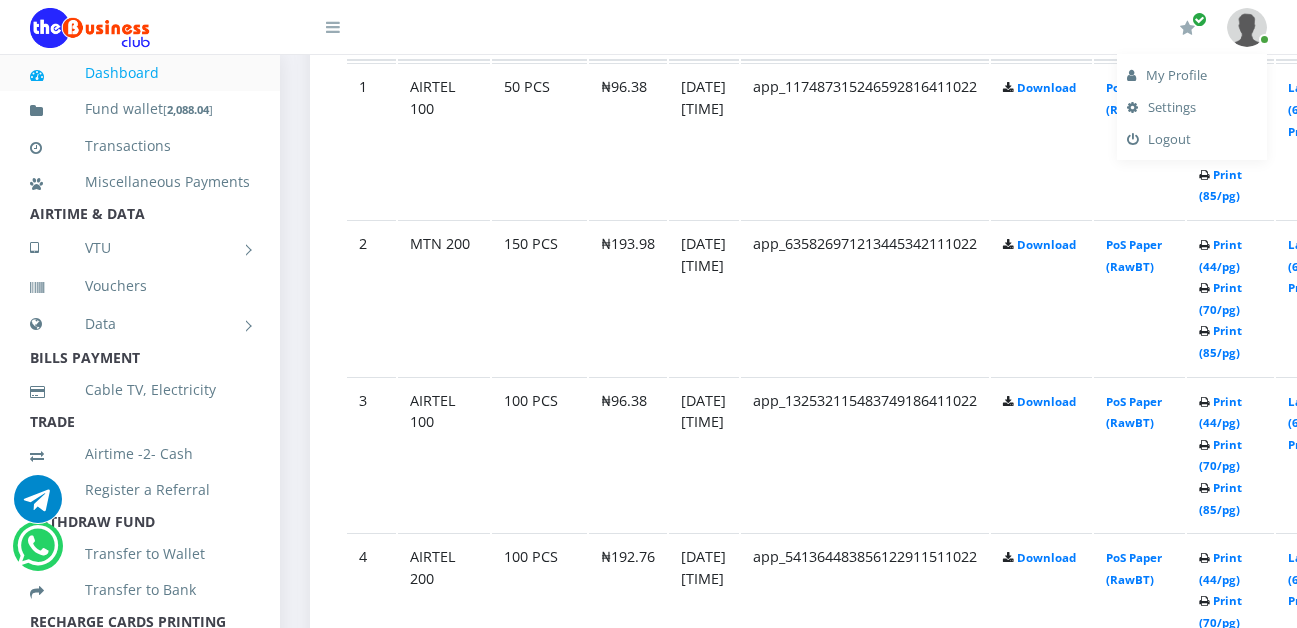 click on "Logout" at bounding box center [1192, 139] 